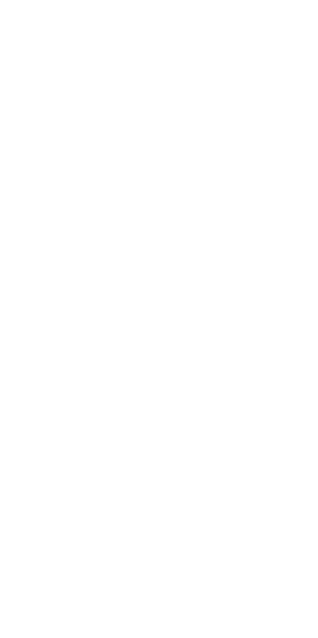 scroll, scrollTop: 0, scrollLeft: 0, axis: both 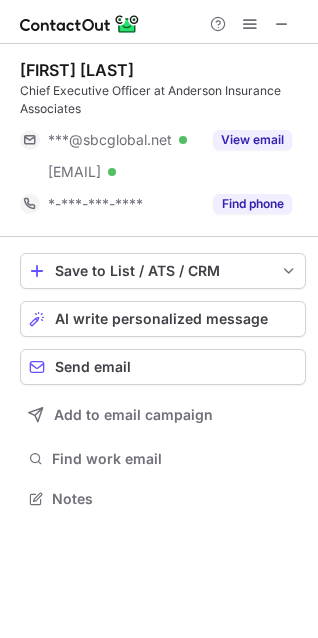 click on "Julius Anderson" at bounding box center [77, 70] 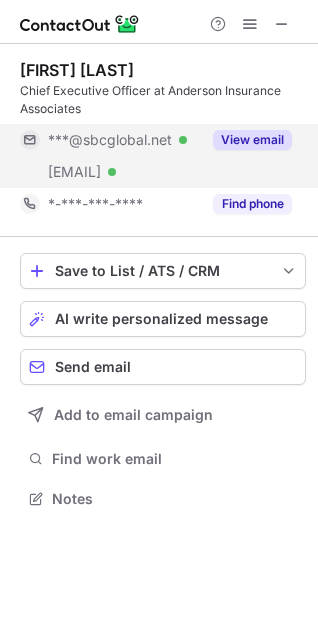 click on "View email" at bounding box center [252, 140] 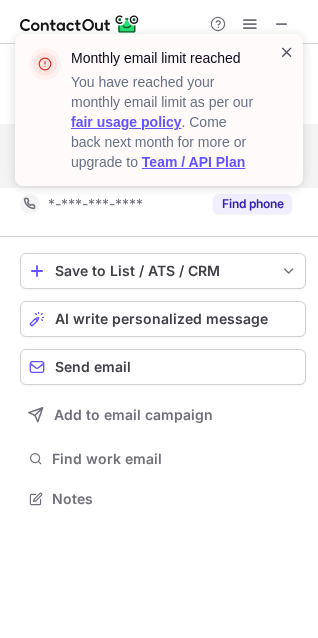 click at bounding box center [287, 52] 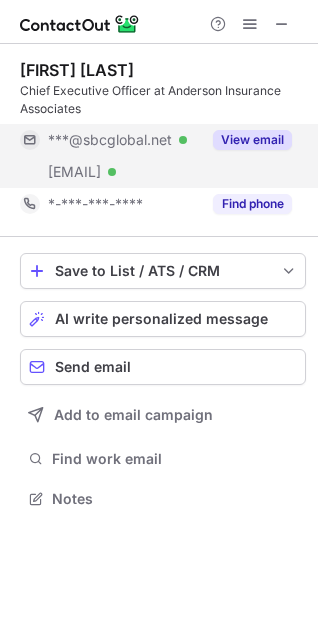 click on "View email" at bounding box center (252, 140) 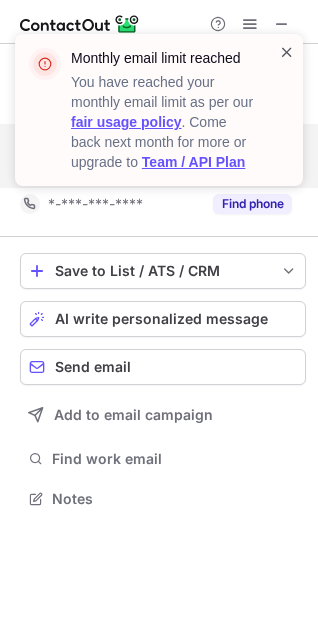 click at bounding box center [287, 52] 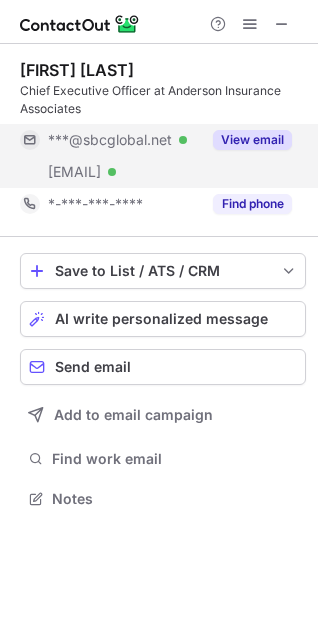 click on "Julius Anderson" at bounding box center [77, 70] 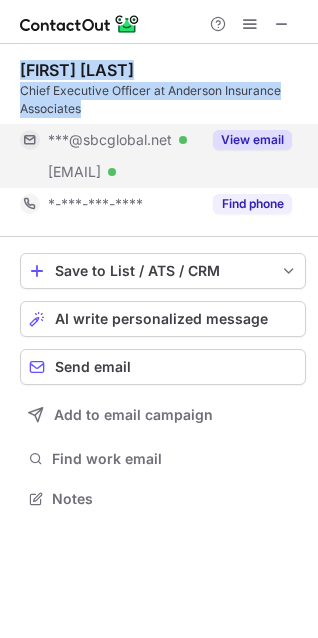 drag, startPoint x: 46, startPoint y: 69, endPoint x: 123, endPoint y: 110, distance: 87.23531 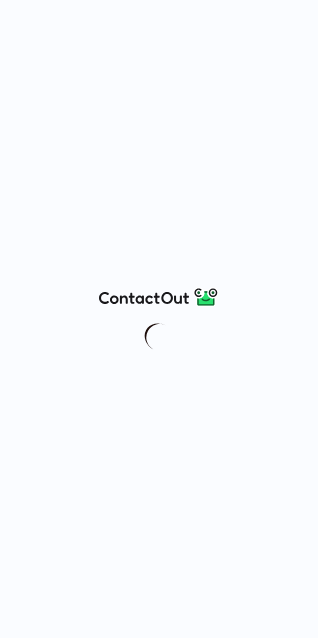 scroll, scrollTop: 0, scrollLeft: 0, axis: both 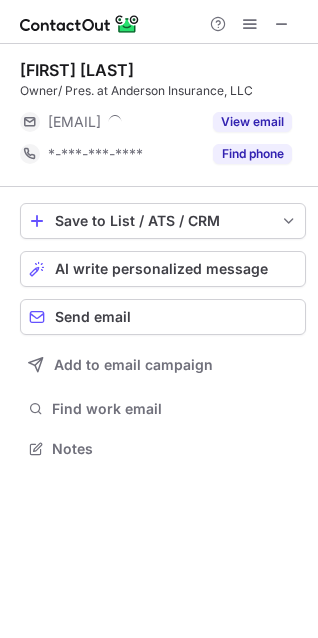 click on "Bob Anderson" at bounding box center [77, 70] 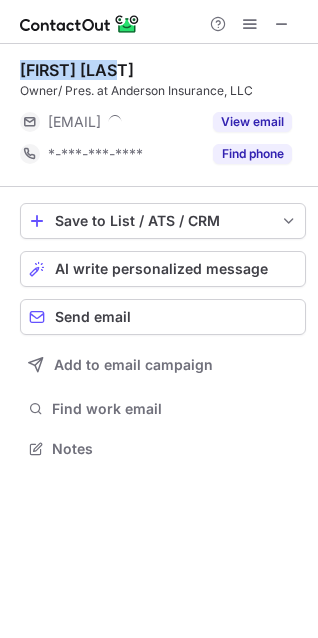 drag, startPoint x: 95, startPoint y: 71, endPoint x: 36, endPoint y: 74, distance: 59.07622 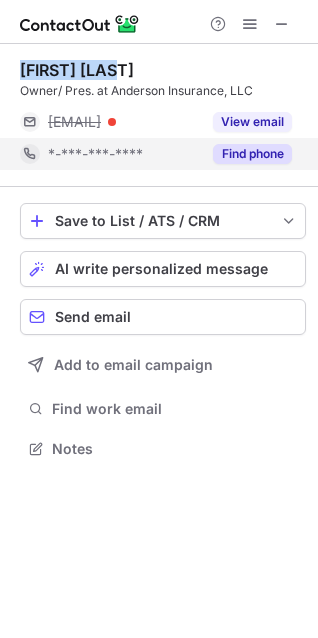 copy on "Bob Anderson" 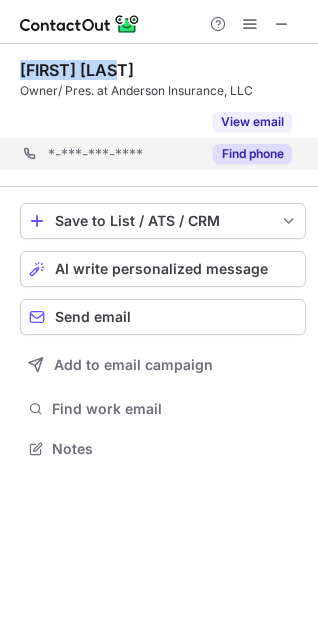 scroll, scrollTop: 403, scrollLeft: 318, axis: both 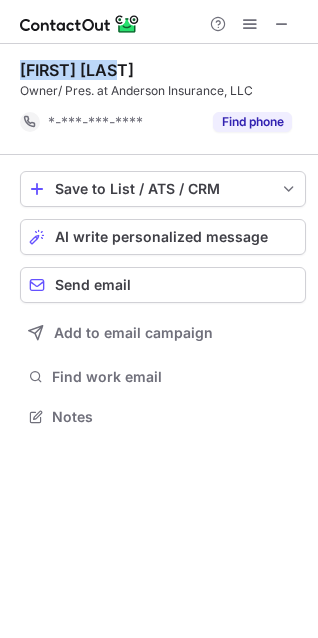 click on "Bob Anderson Owner/ Pres. at Anderson Insurance, LLC *-***-***-**** Find phone Save to List / ATS / CRM List Select Lever Connect Greenhouse Connect Salesforce Connect Hubspot Connect Bullhorn Connect Zapier (100+ Applications) Connect Request a new integration AI write personalized message Send email Add to email campaign Find work email Notes" at bounding box center (159, 245) 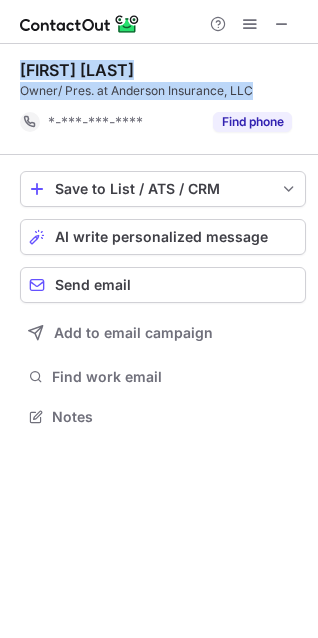 drag, startPoint x: 21, startPoint y: 63, endPoint x: 287, endPoint y: 85, distance: 266.90823 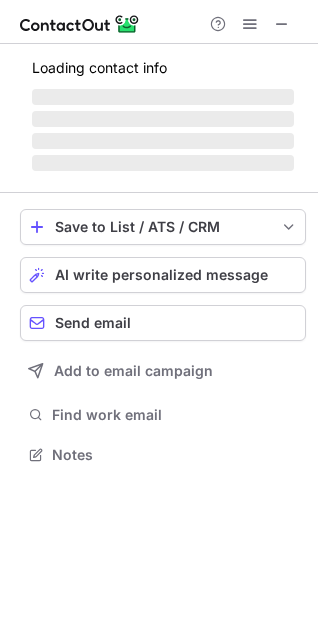 scroll, scrollTop: 0, scrollLeft: 0, axis: both 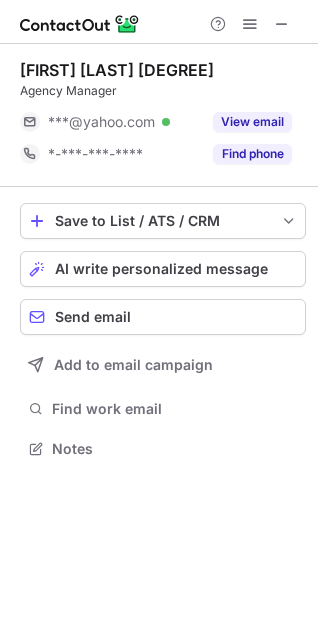 click on "[FIRST] [LAST] [DEGREE]" at bounding box center (117, 70) 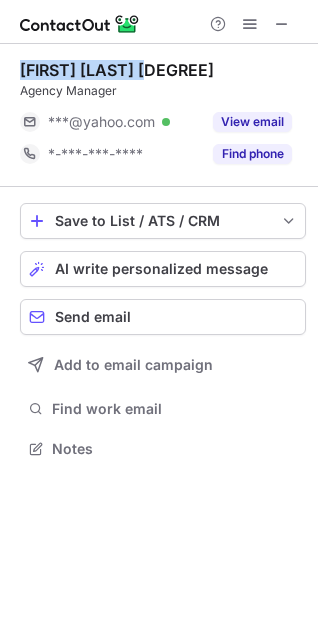 drag, startPoint x: 57, startPoint y: 71, endPoint x: 143, endPoint y: 76, distance: 86.145226 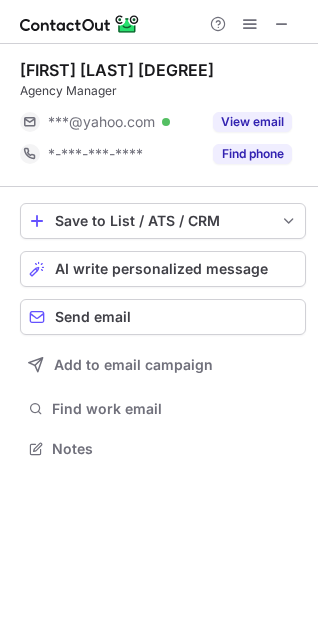 click on "Agency Manager" at bounding box center (163, 91) 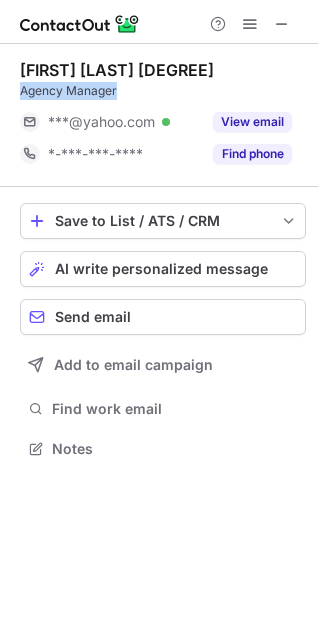 drag, startPoint x: 42, startPoint y: 91, endPoint x: 122, endPoint y: 93, distance: 80.024994 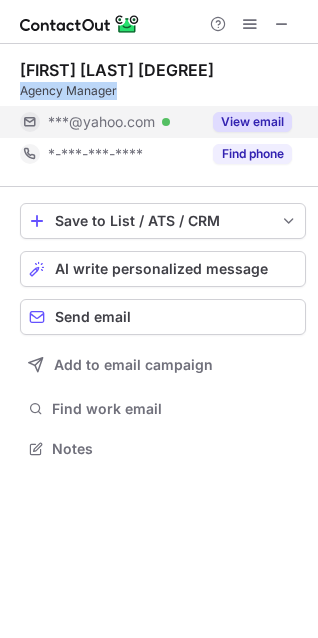 click on "View email" at bounding box center (252, 122) 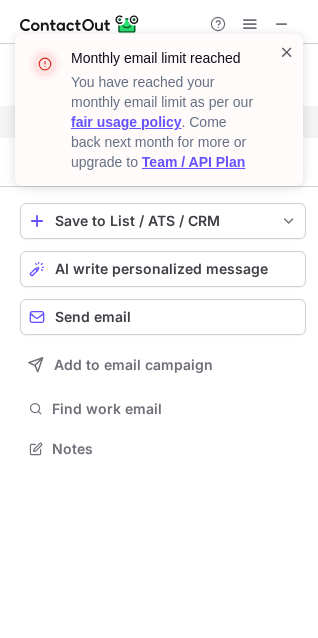 click at bounding box center [287, 52] 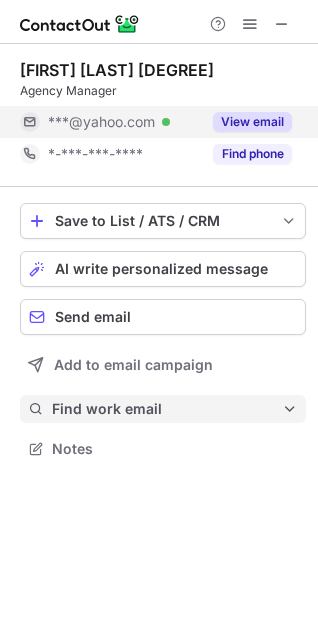 click on "Find work email" at bounding box center [167, 409] 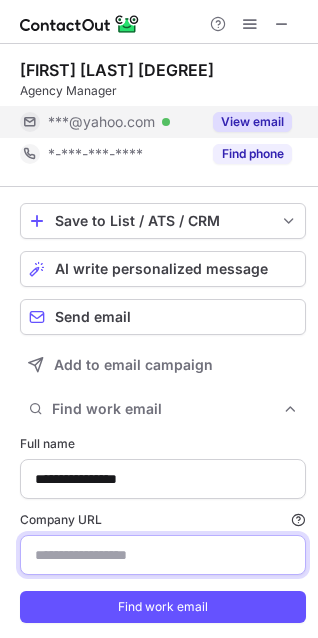 click on "Company URL Finding work email will consume 1 credit if a match is found." at bounding box center [163, 555] 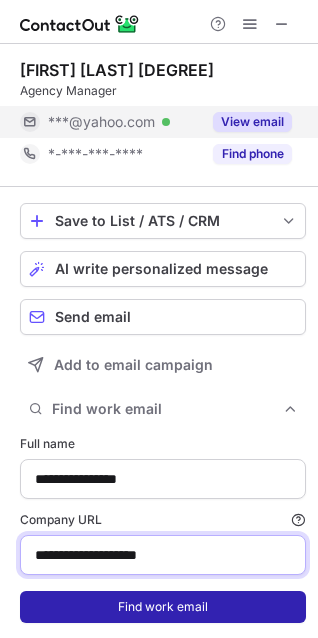 type on "**********" 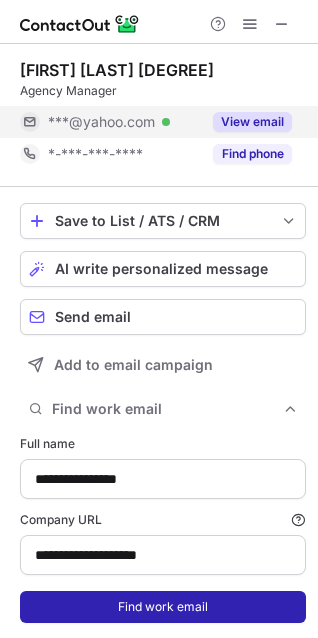 click on "Find work email" at bounding box center [163, 607] 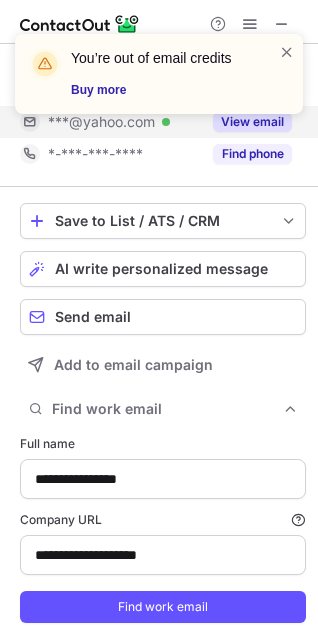 click on "You’re out of email credits Buy more" at bounding box center (151, 74) 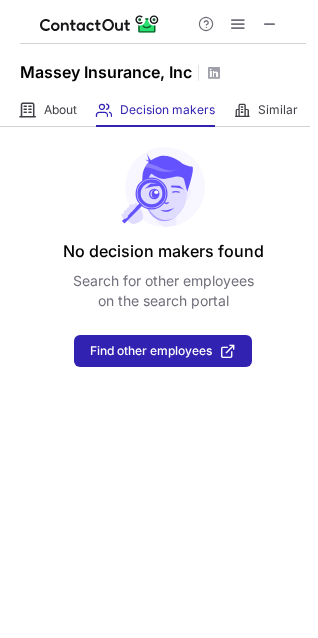 scroll, scrollTop: 0, scrollLeft: 0, axis: both 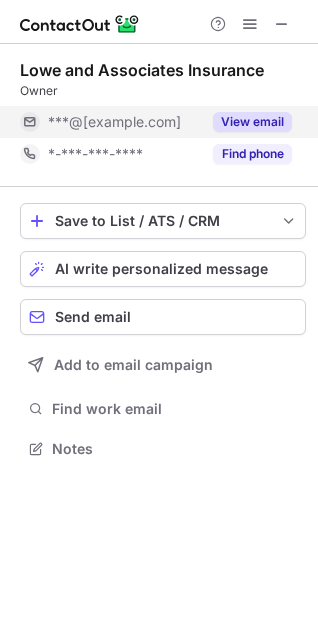 click on "View email" at bounding box center [246, 122] 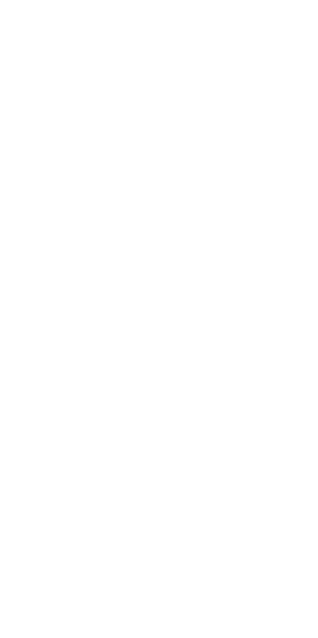 scroll, scrollTop: 0, scrollLeft: 0, axis: both 